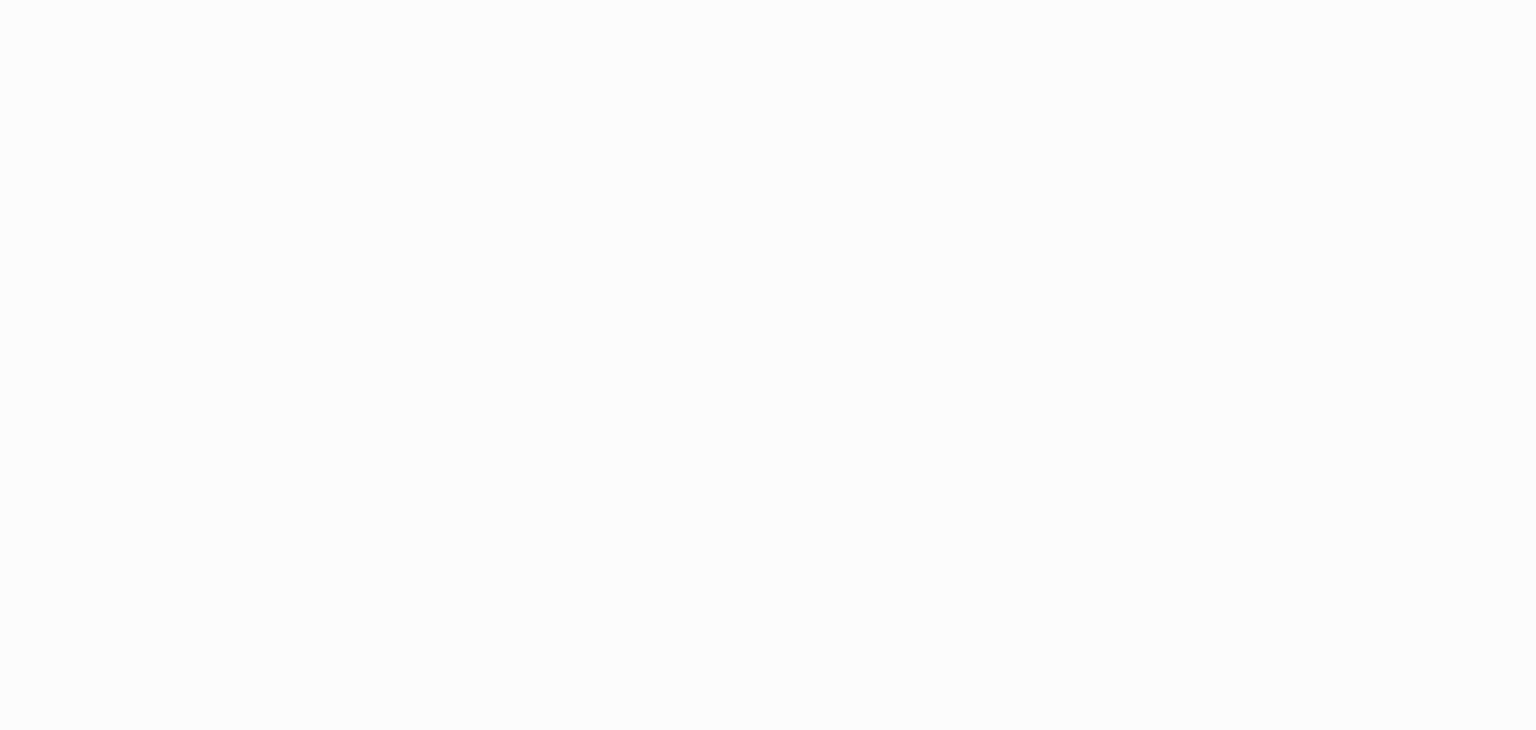 scroll, scrollTop: 0, scrollLeft: 0, axis: both 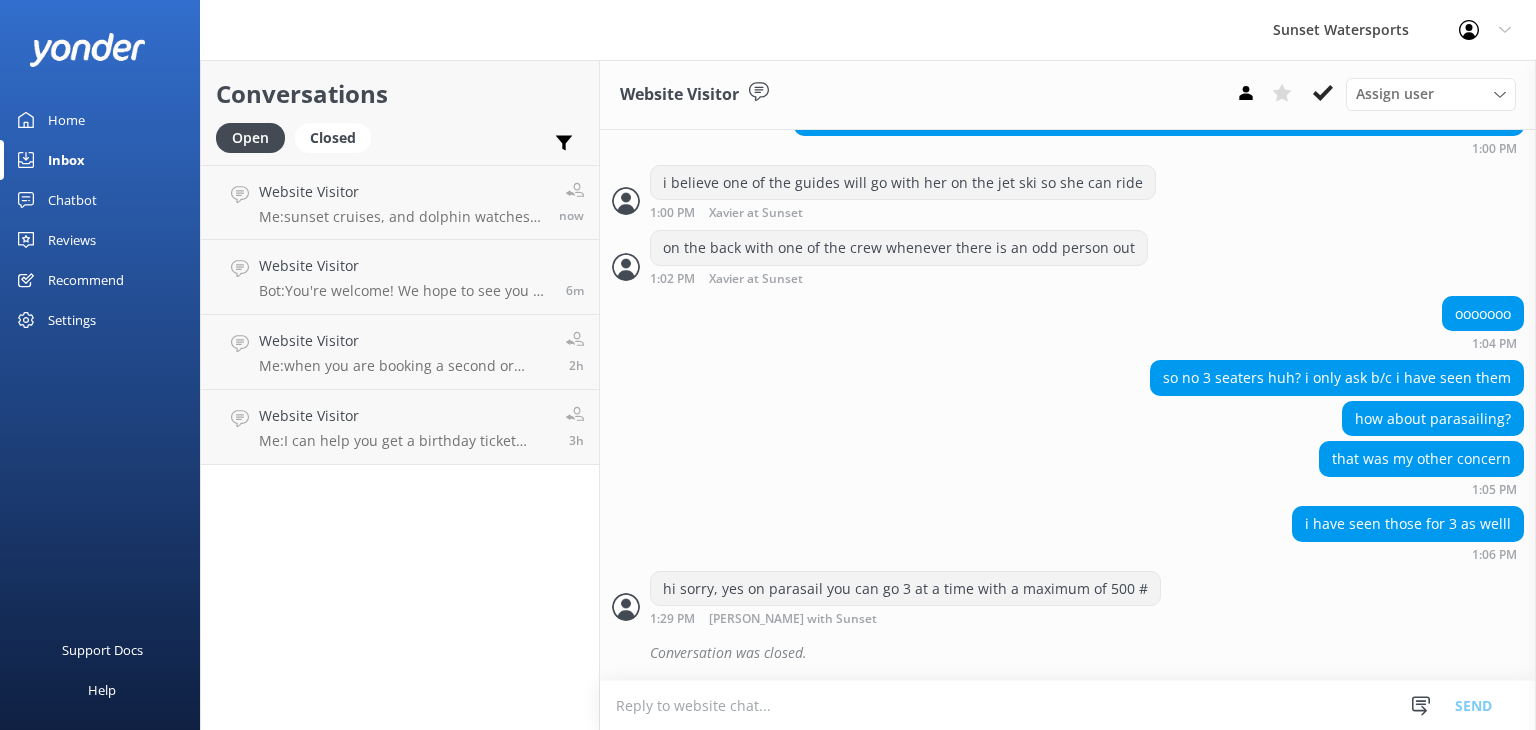 click on "Inbox" at bounding box center [66, 160] 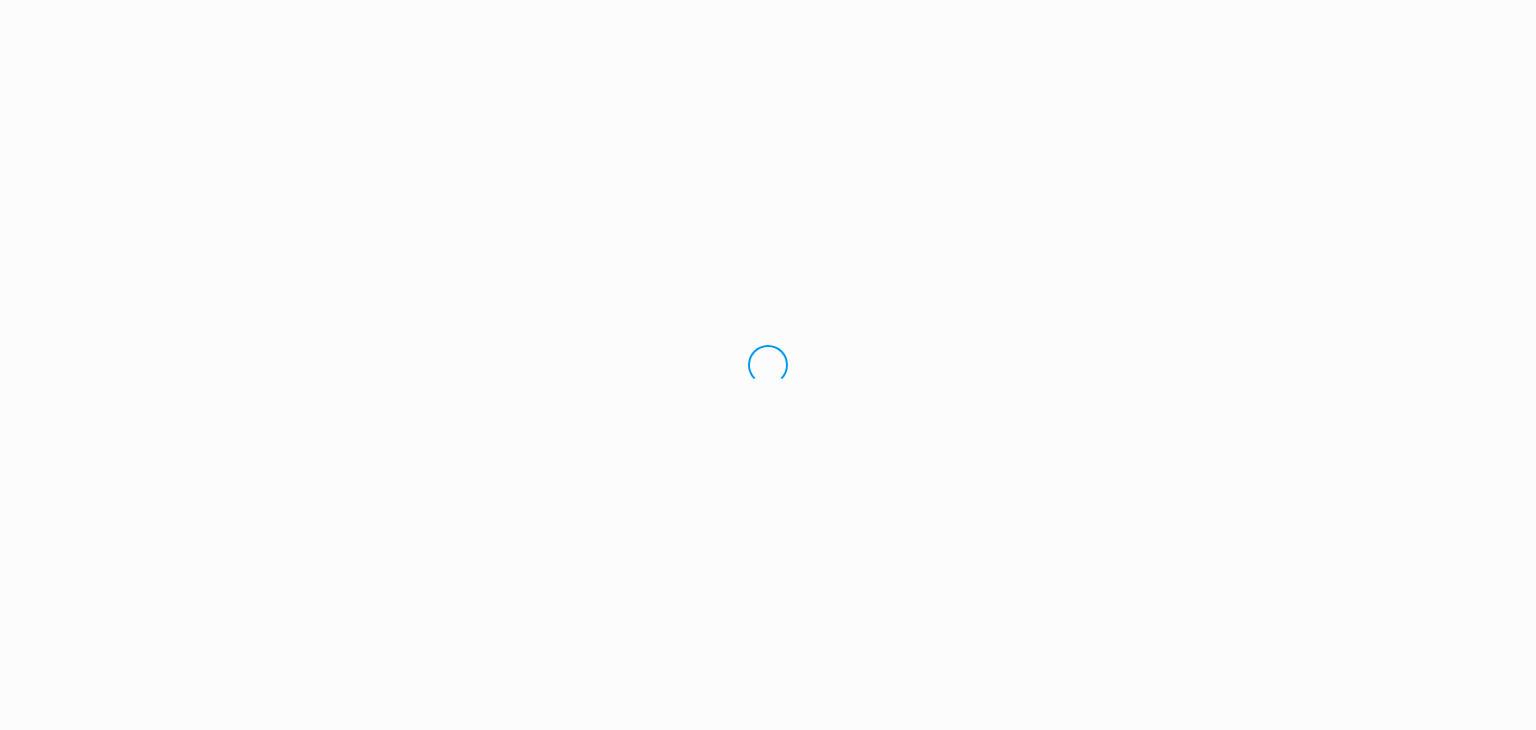 scroll, scrollTop: 0, scrollLeft: 0, axis: both 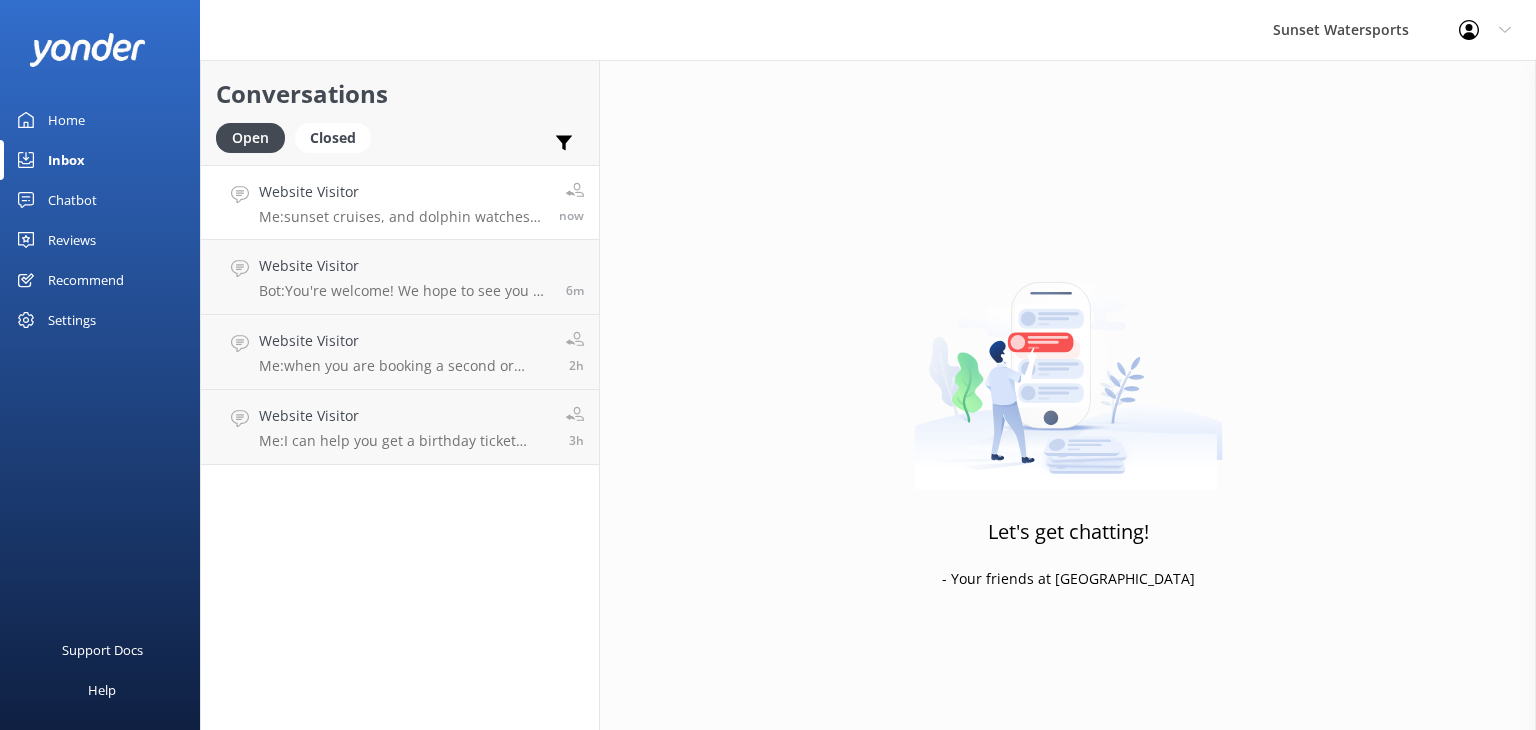click on "Me:  sunset cruises, and dolphin watches. As well as sandbar trips which are a fun way to enjoy a half day out on the Craibbean." at bounding box center (401, 217) 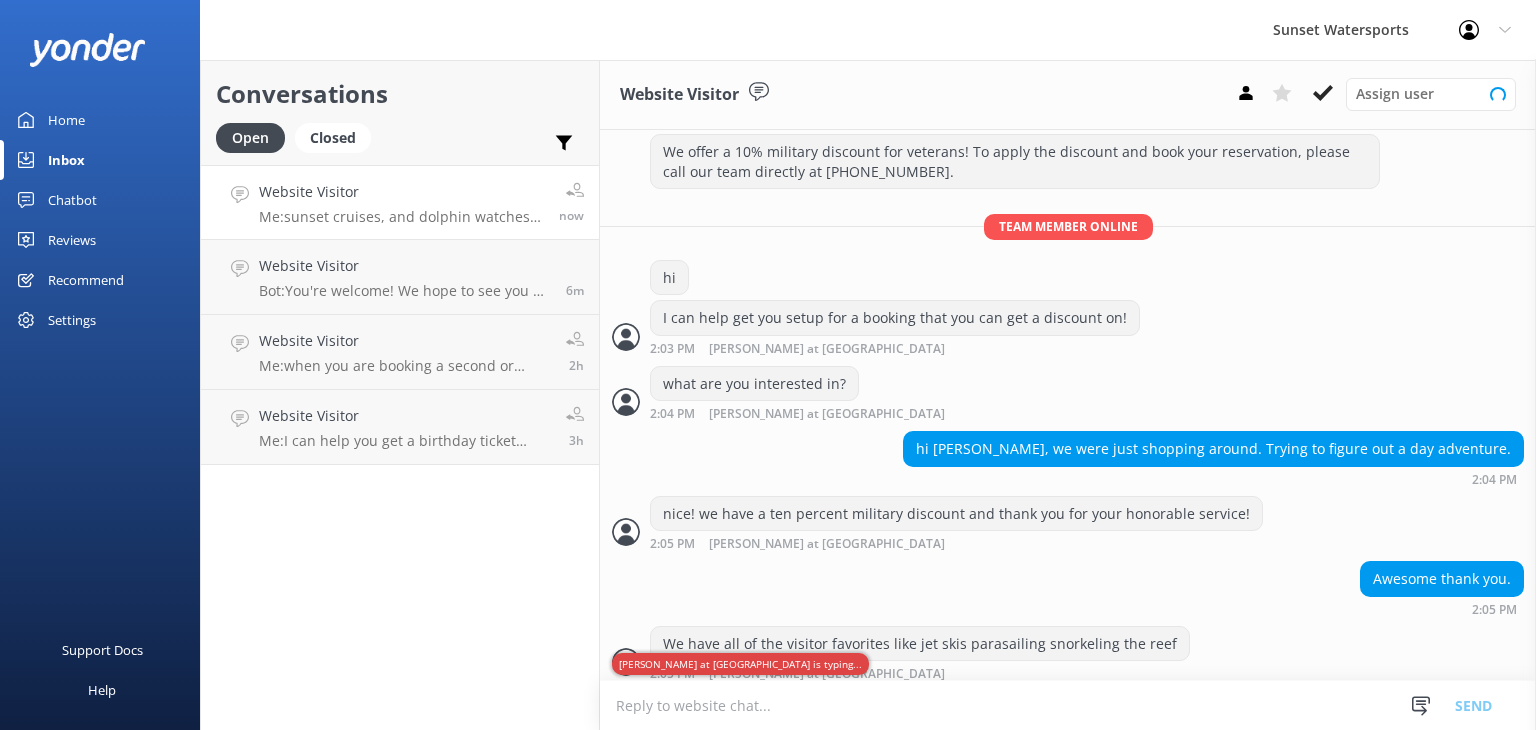 scroll, scrollTop: 332, scrollLeft: 0, axis: vertical 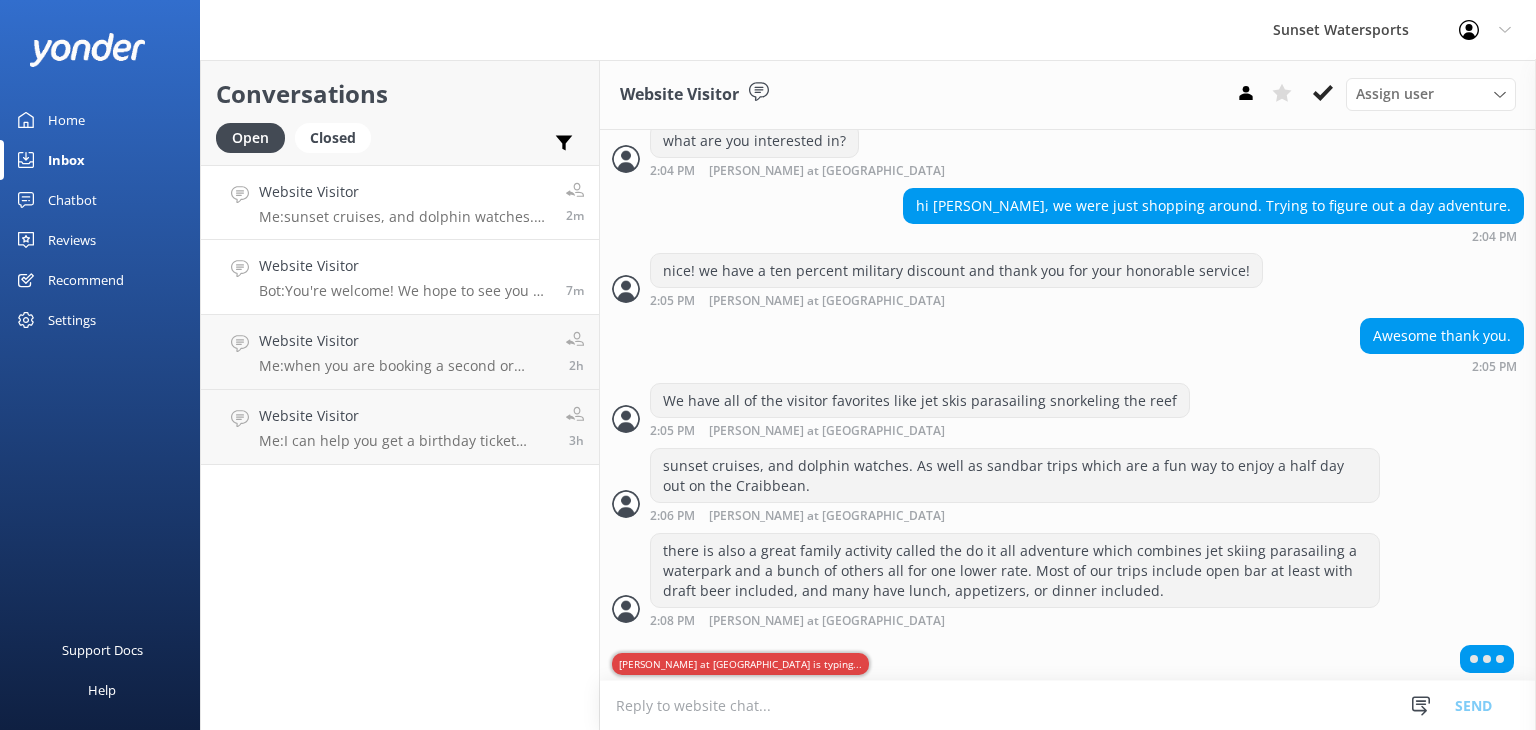 click on "Bot:  You're welcome! We hope to see you at Sunset Watersports soon!" at bounding box center (405, 291) 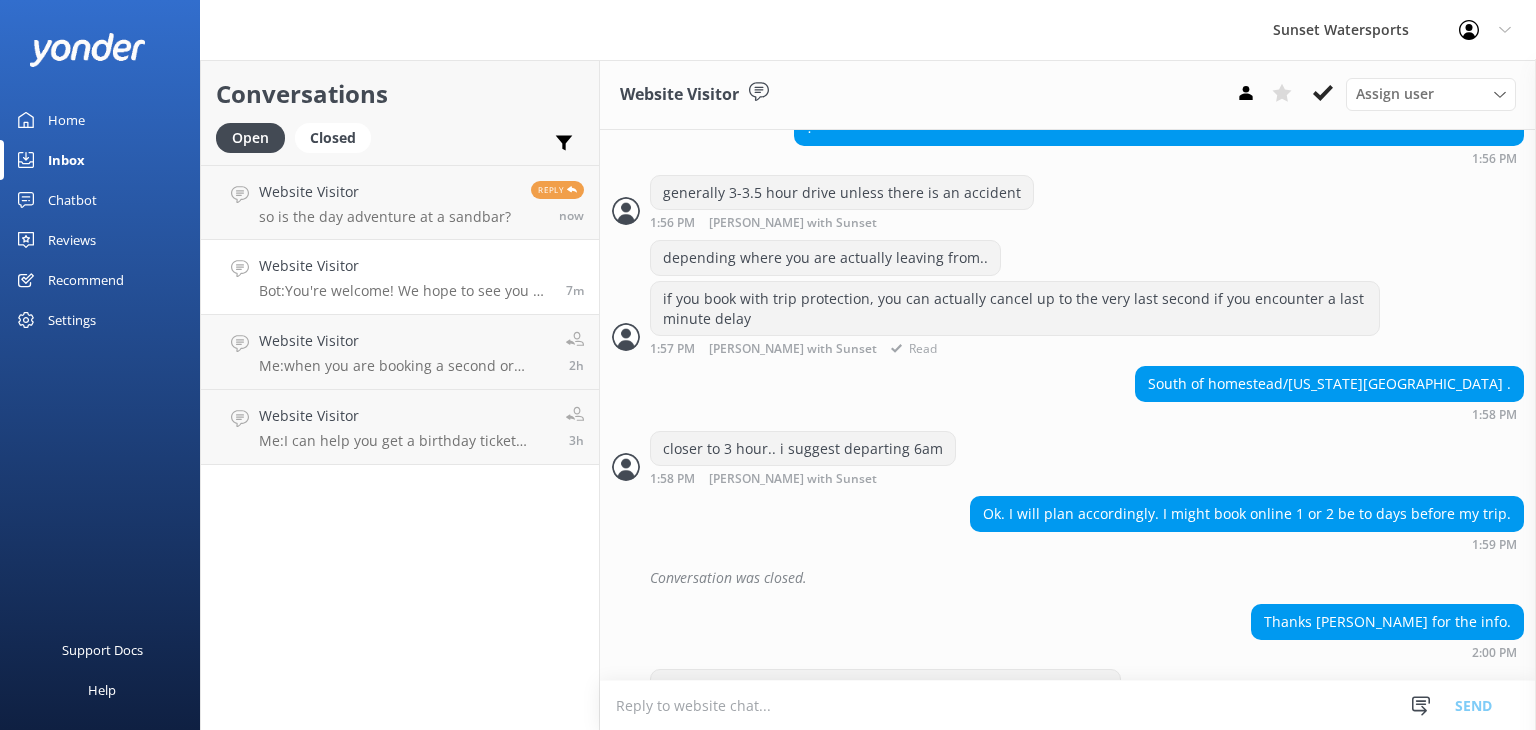 scroll, scrollTop: 1702, scrollLeft: 0, axis: vertical 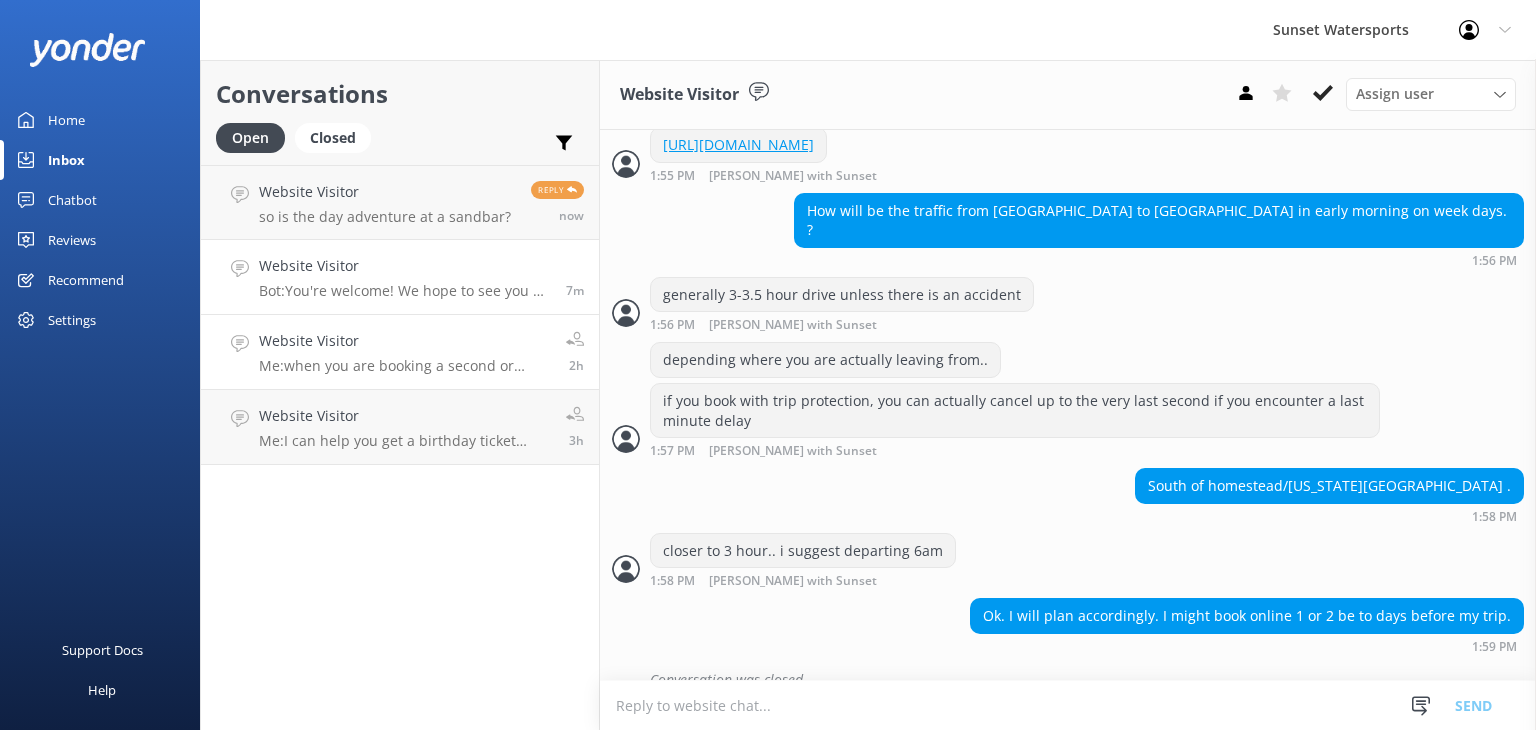 click on "Website Visitor Me:  when you are booking a second or thirds trip with us on our other visitor favorites I can also apply a ten percent discount :)" at bounding box center [405, 352] 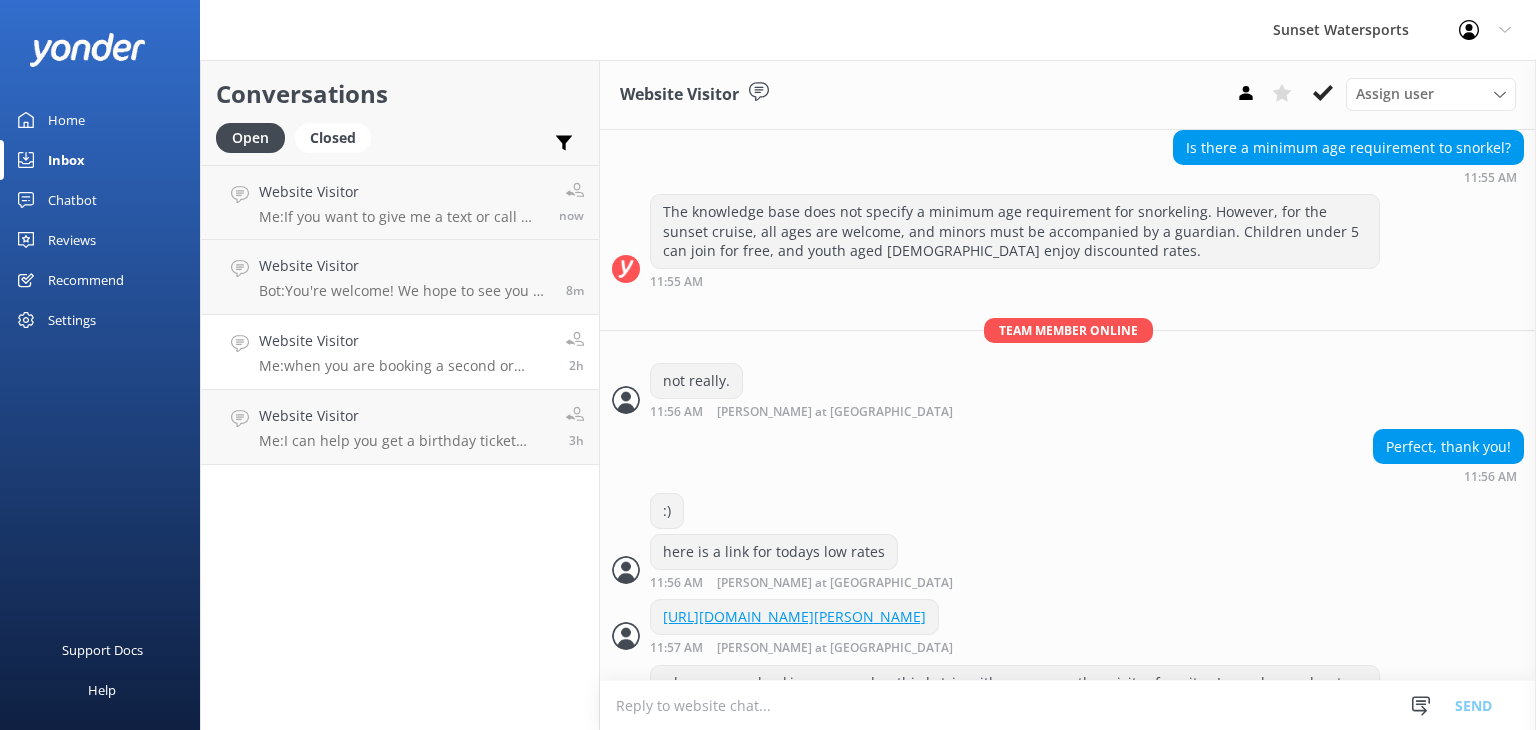 scroll, scrollTop: 1316, scrollLeft: 0, axis: vertical 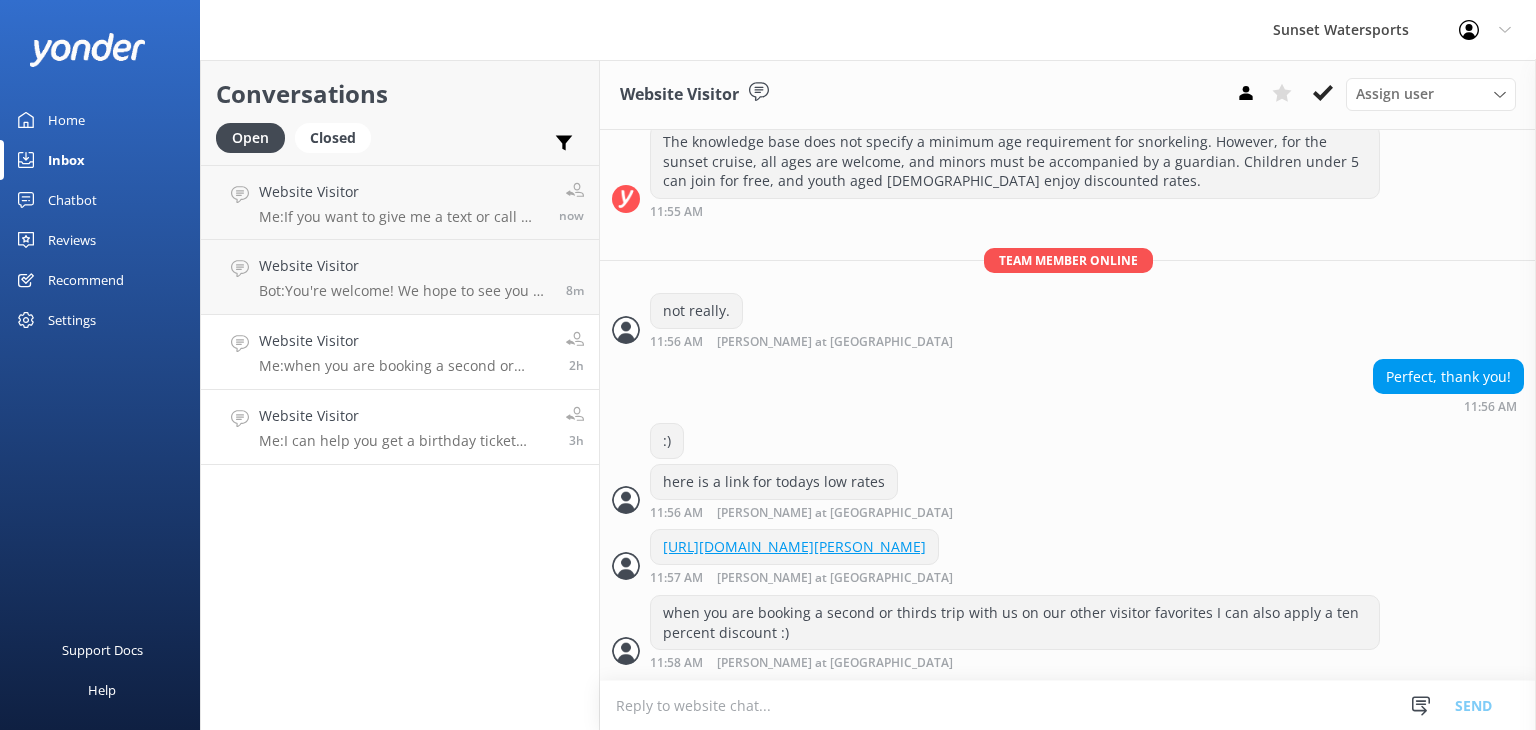 click on "Me:  I can help you get a birthday ticket setup" at bounding box center (405, 441) 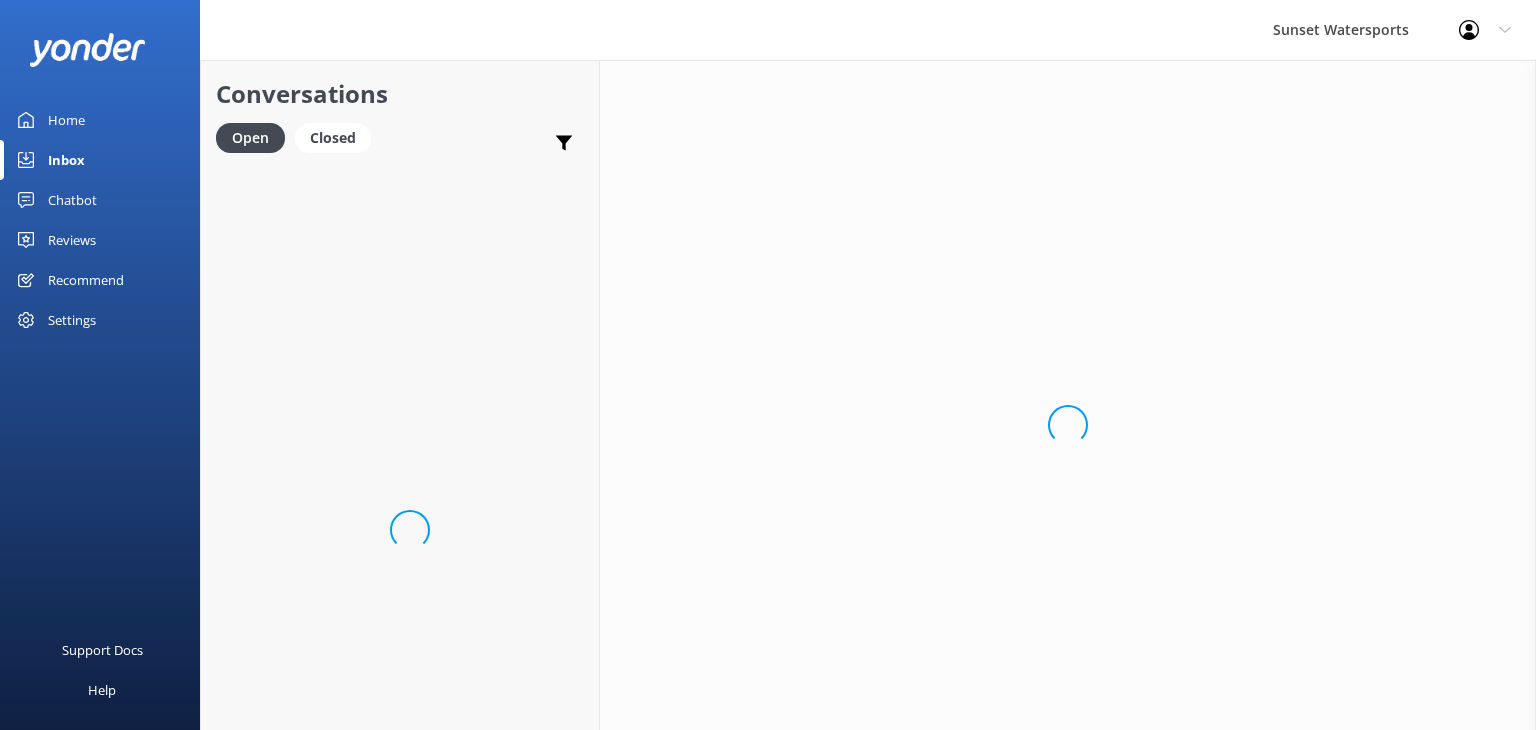 scroll, scrollTop: 0, scrollLeft: 0, axis: both 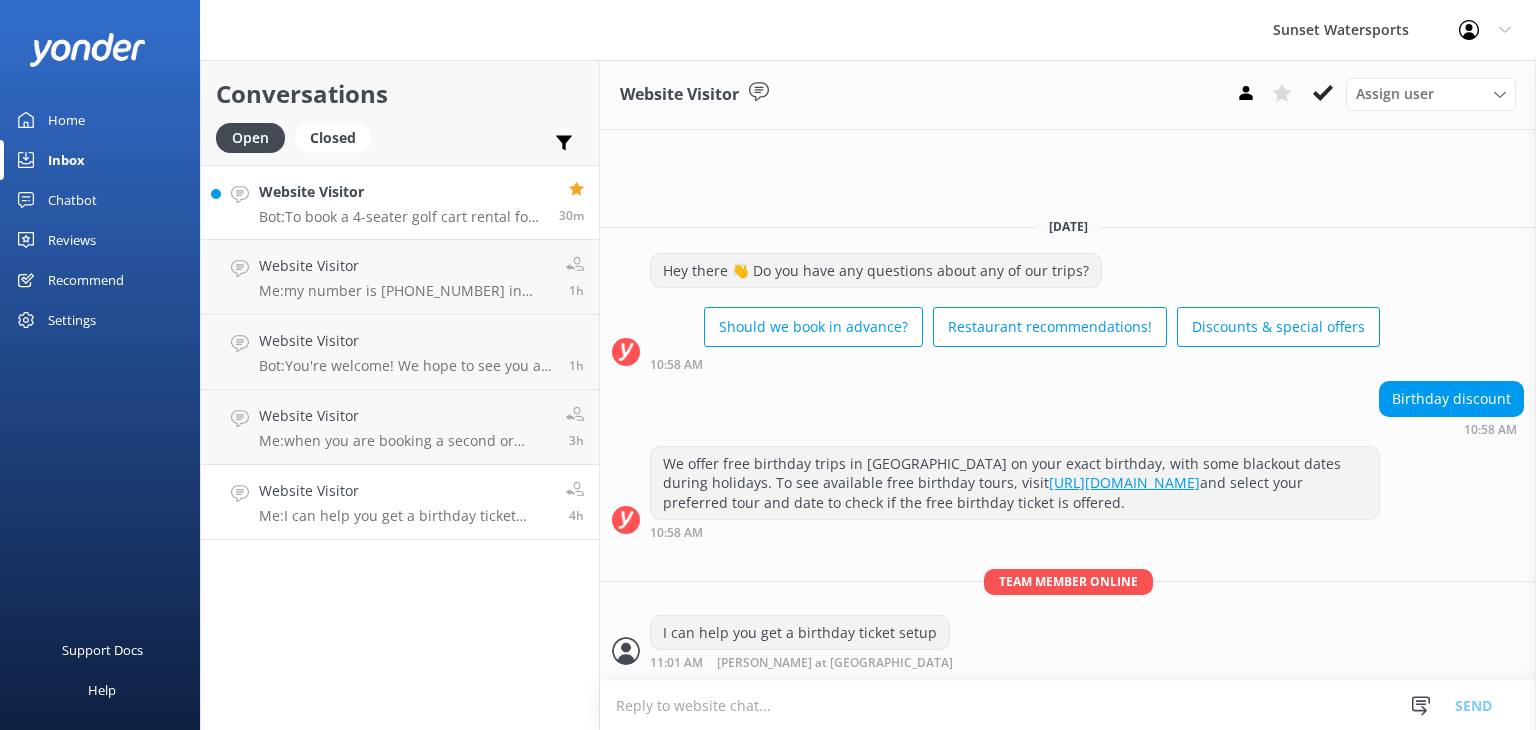 click on "Bot:  To book a 4-seater golf cart rental for [DATE], please call our office at [PHONE_NUMBER]." at bounding box center [401, 217] 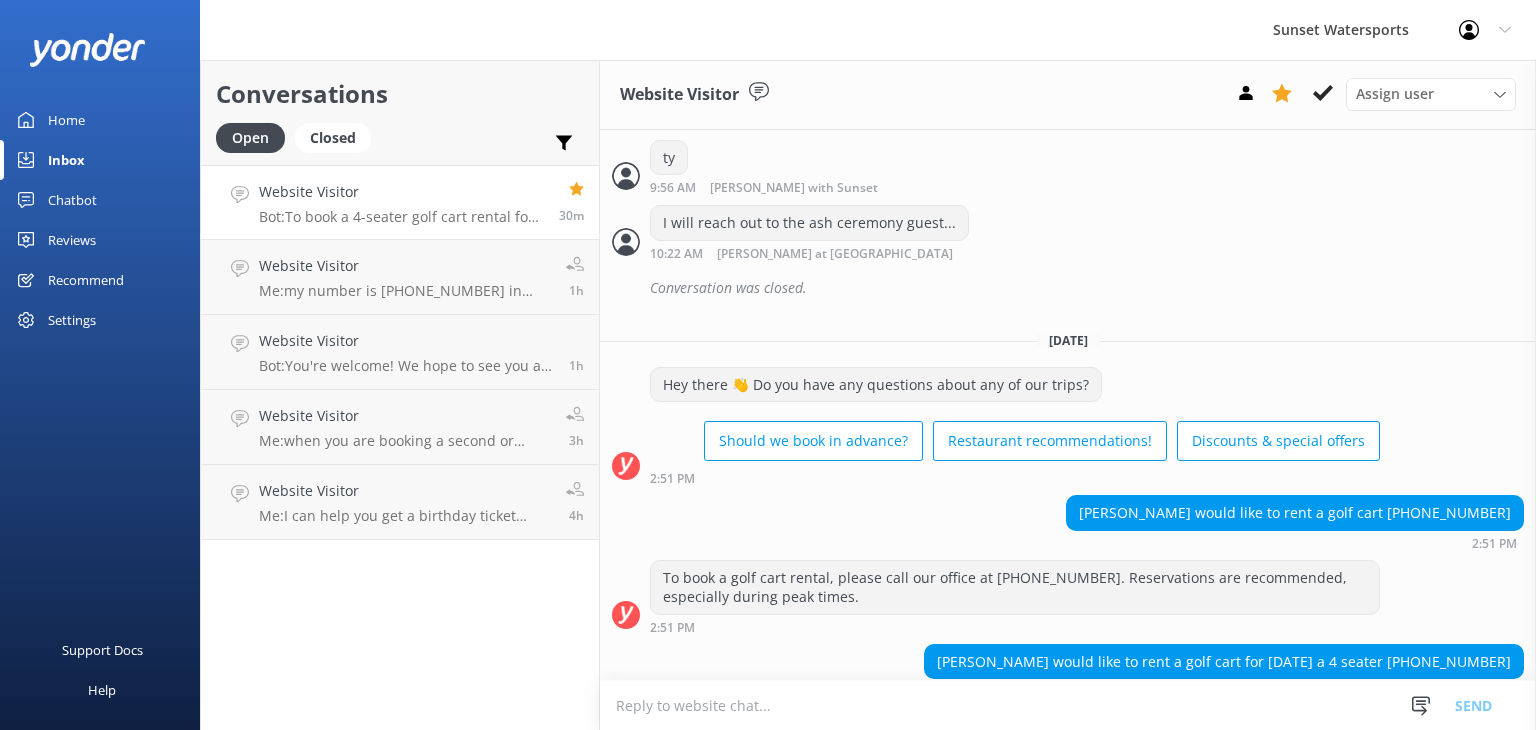 scroll, scrollTop: 5198, scrollLeft: 0, axis: vertical 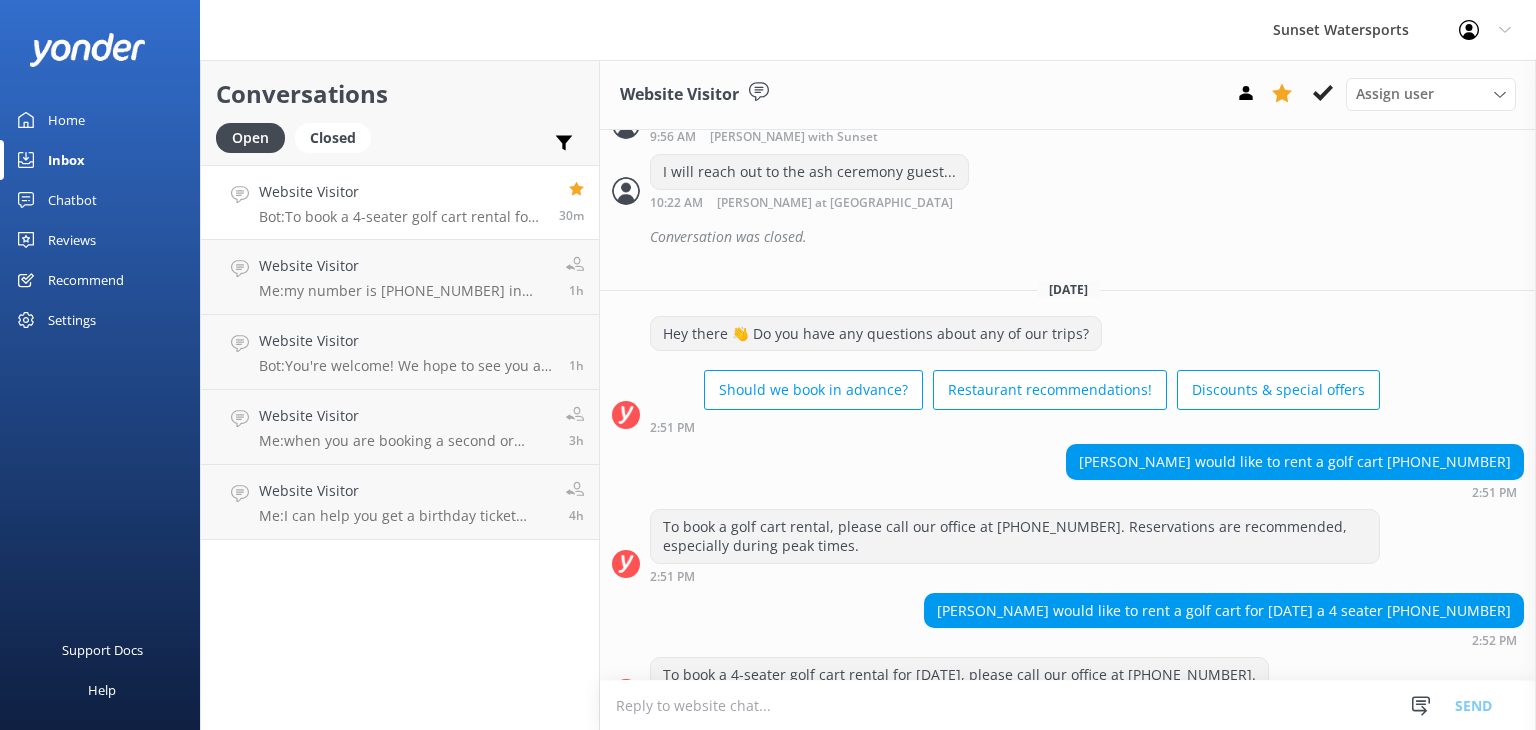 type on "r" 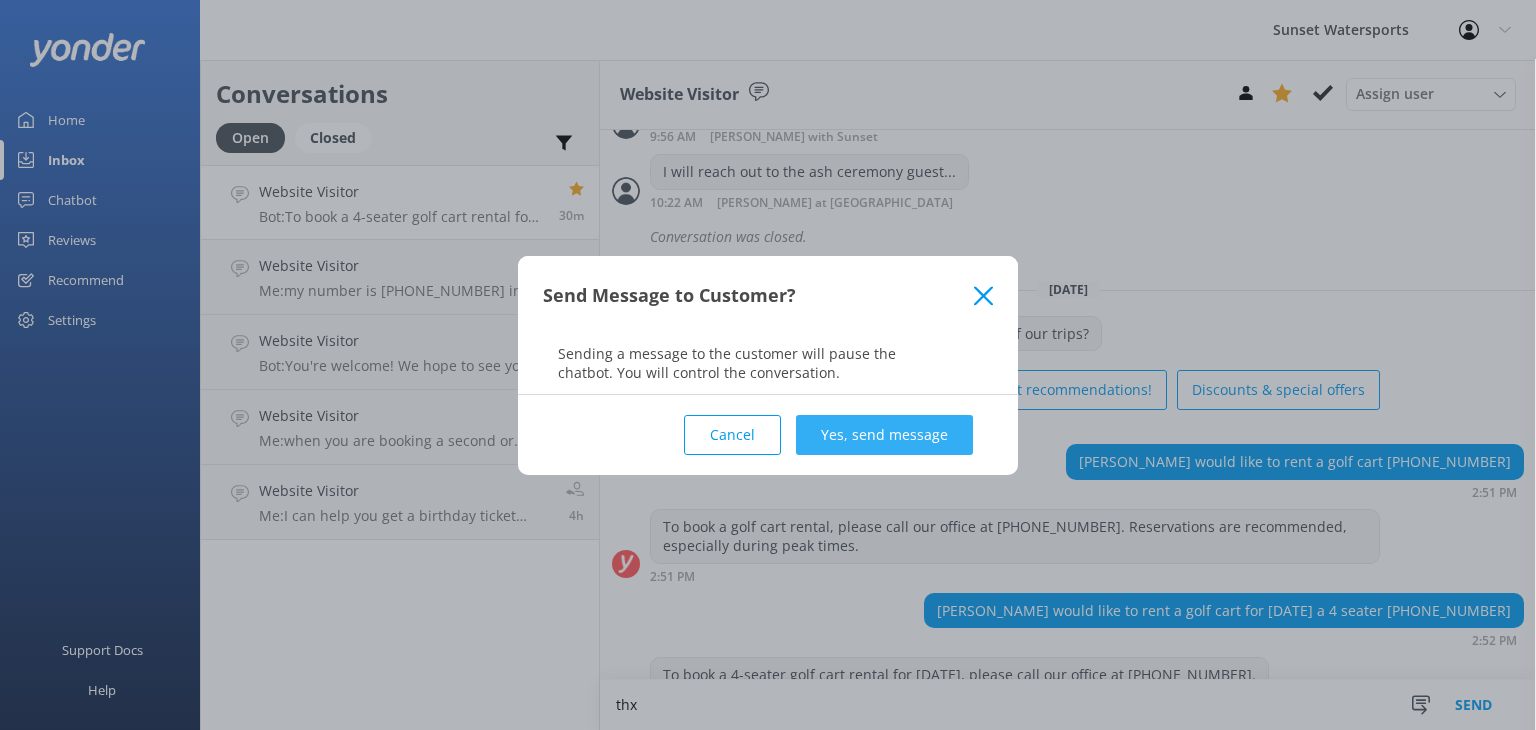 type on "thx" 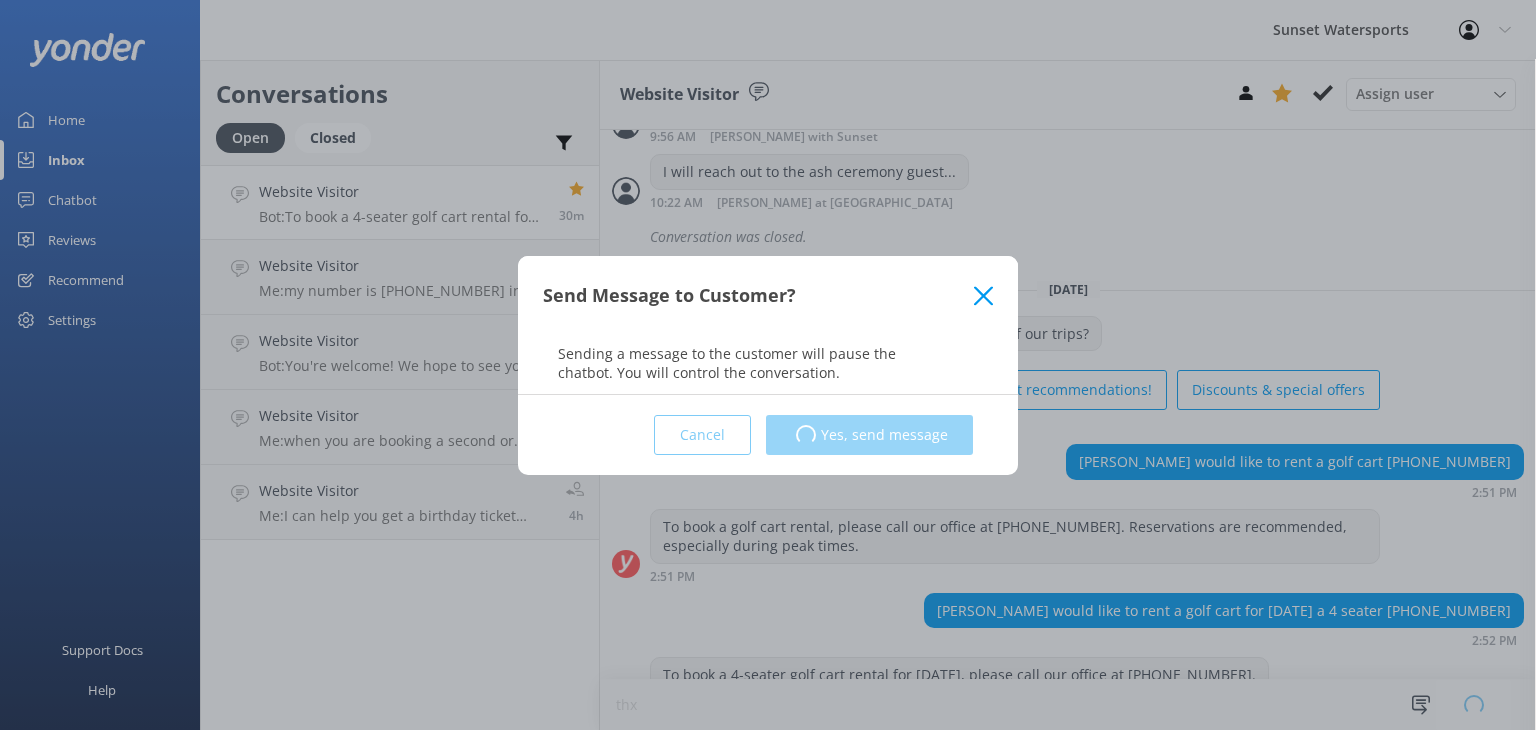 type 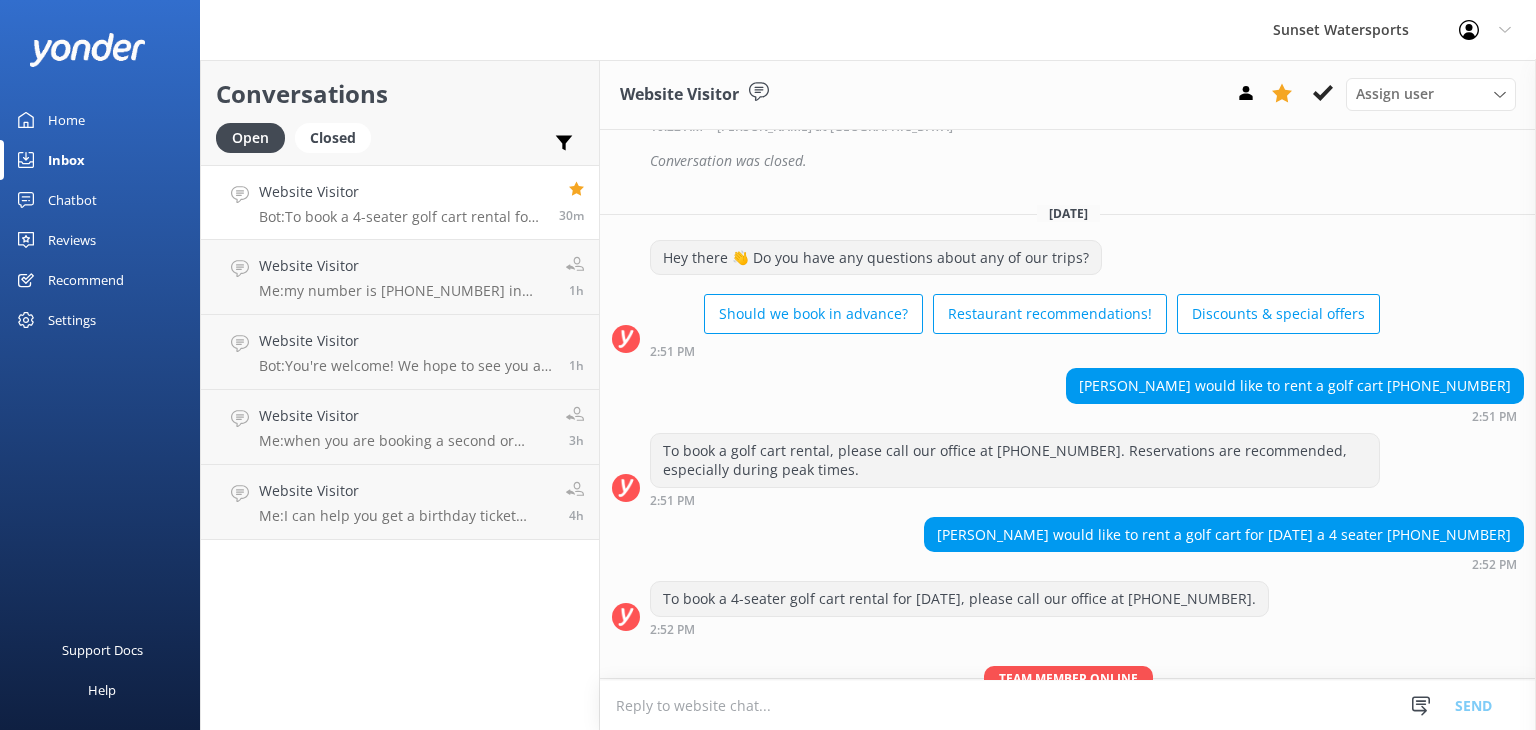 scroll, scrollTop: 5328, scrollLeft: 0, axis: vertical 